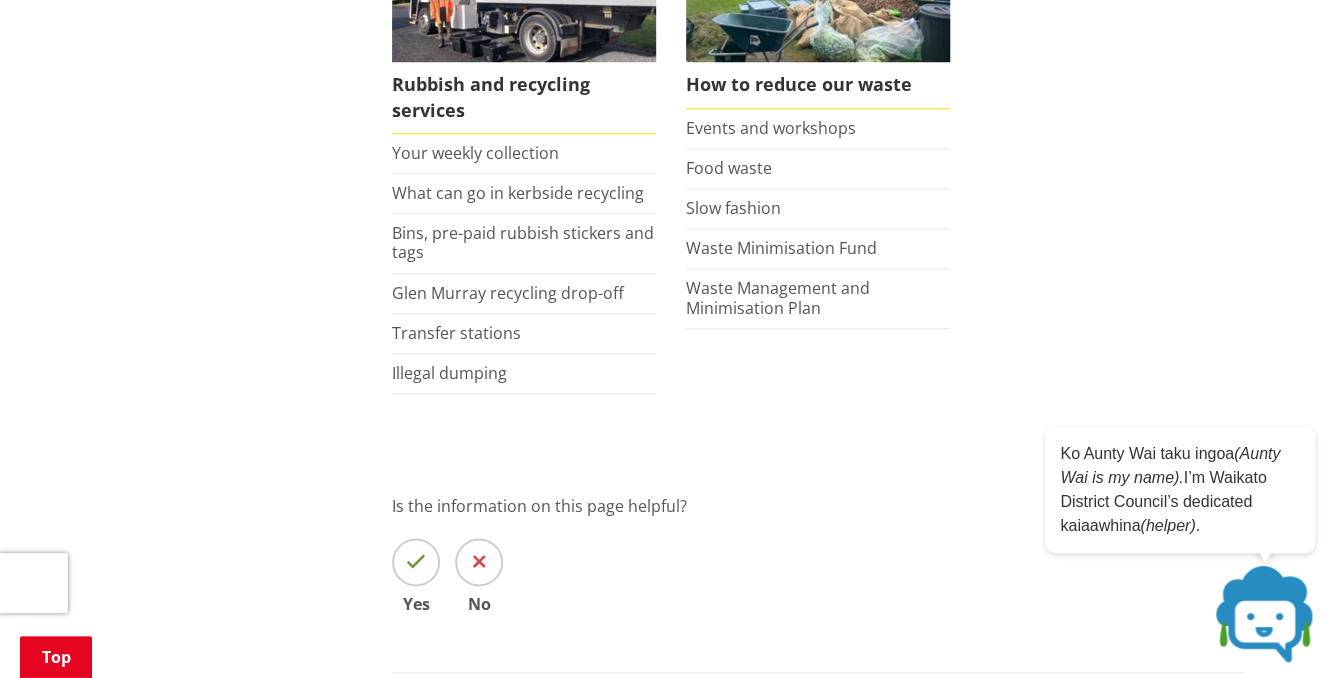 scroll, scrollTop: 704, scrollLeft: 0, axis: vertical 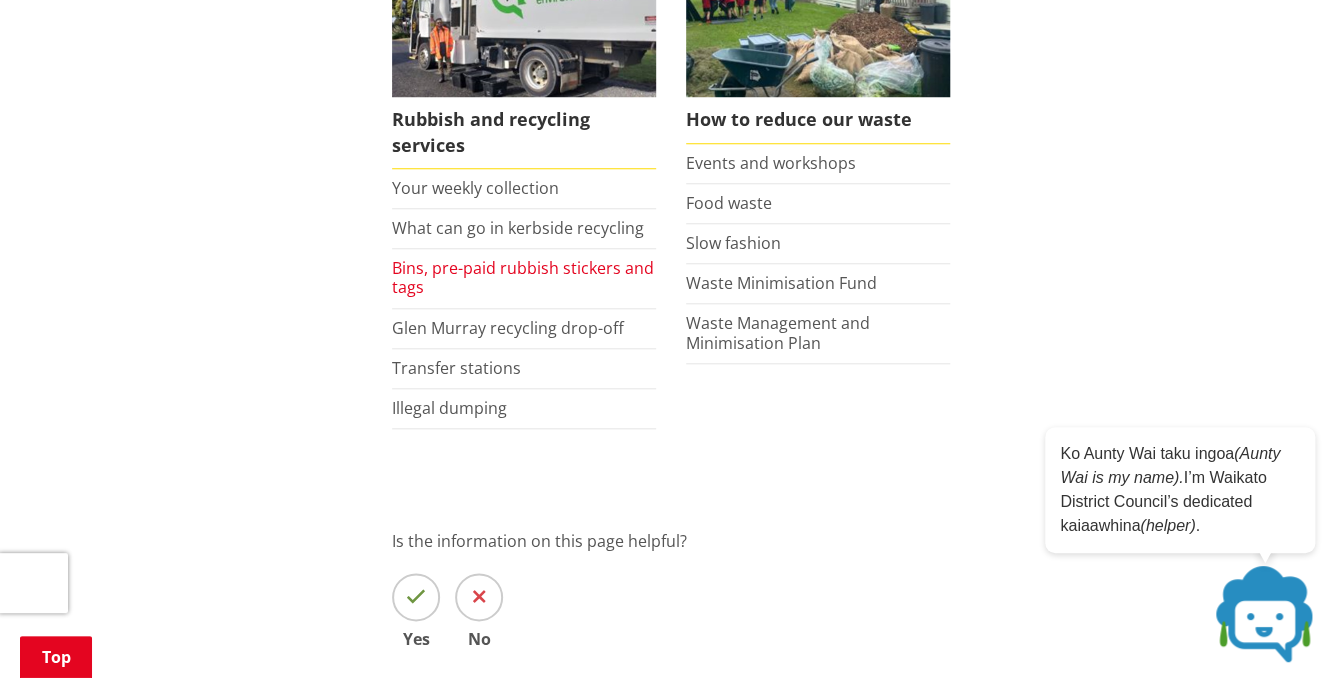 click on "Bins, pre-paid rubbish stickers and tags" at bounding box center [523, 277] 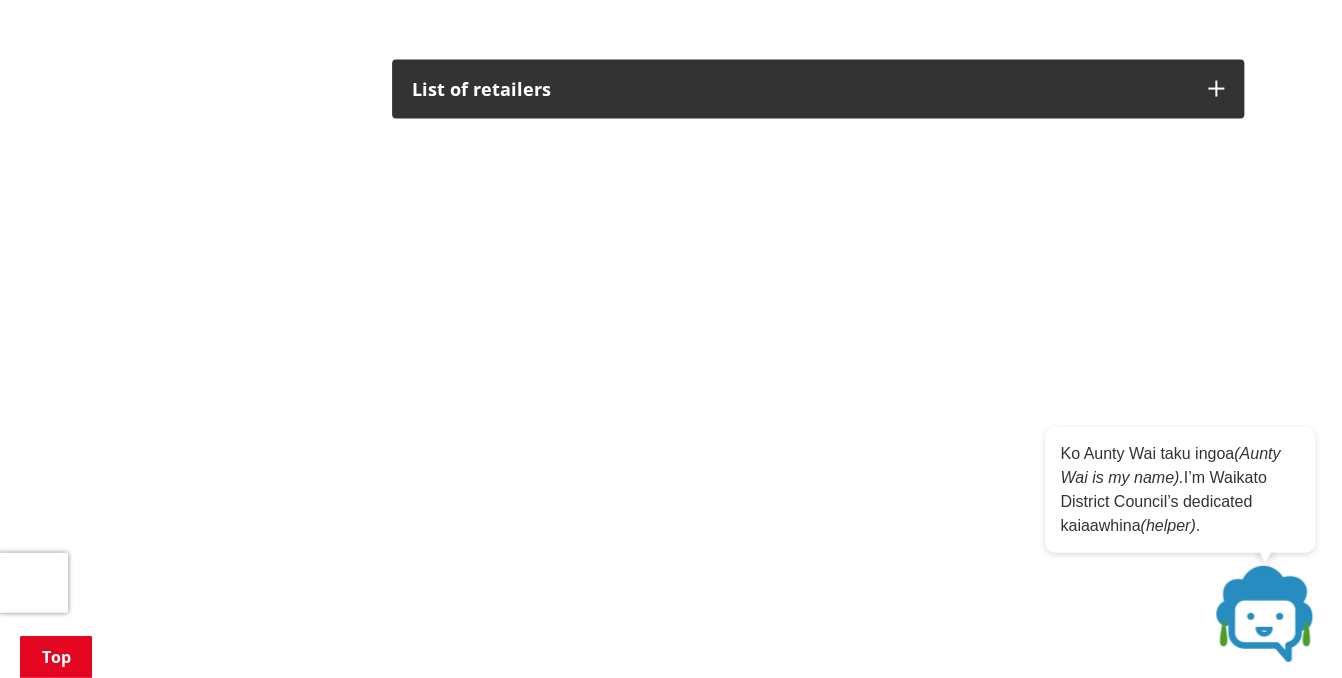 scroll, scrollTop: 1936, scrollLeft: 0, axis: vertical 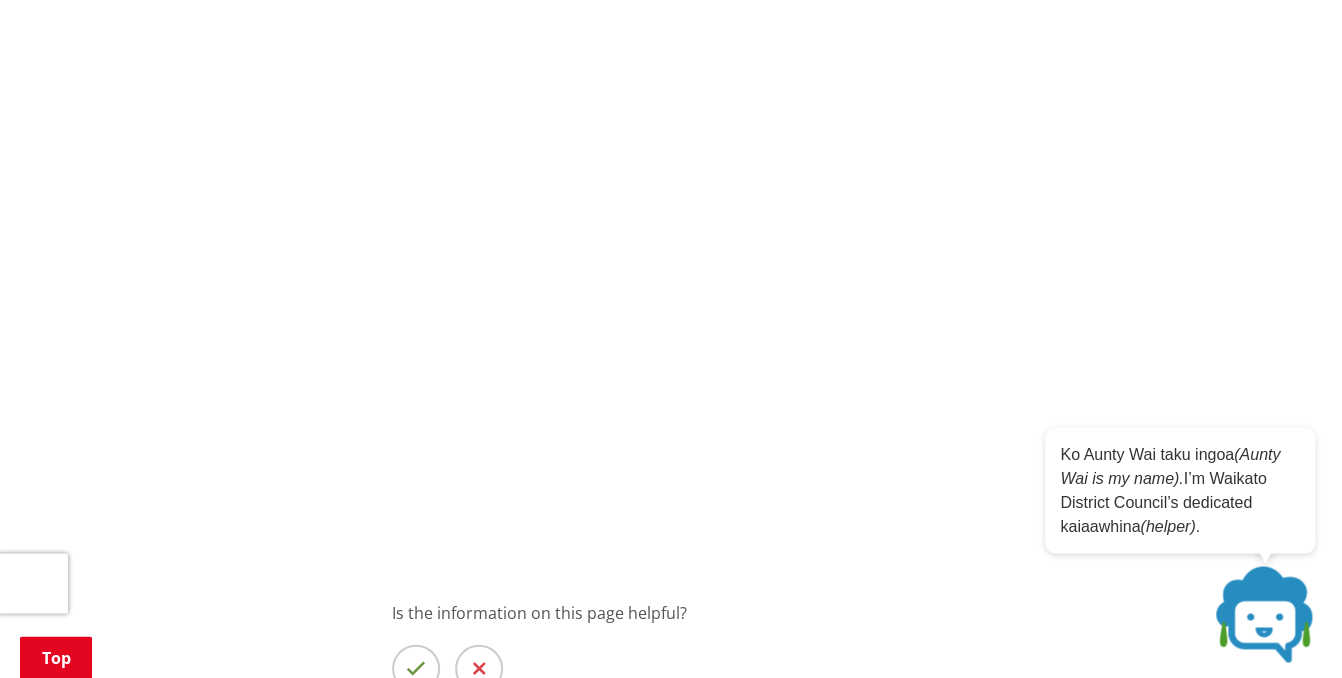 drag, startPoint x: 330, startPoint y: 232, endPoint x: 294, endPoint y: 232, distance: 36 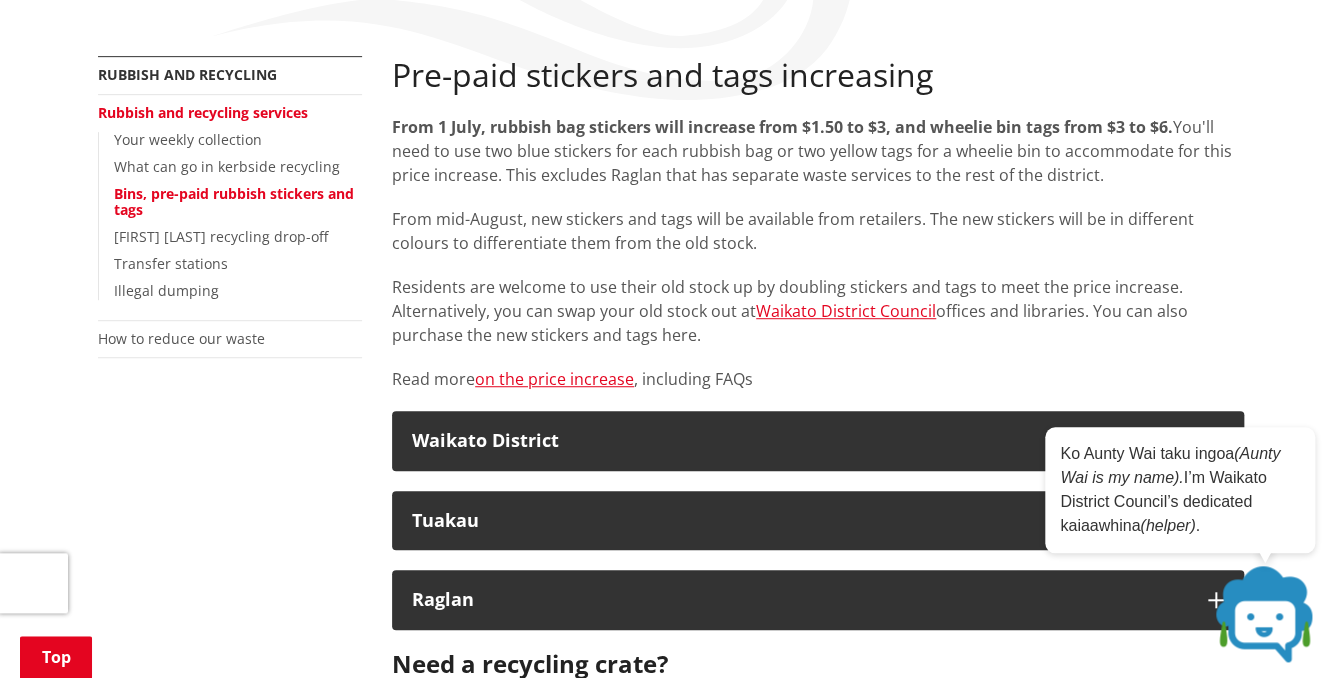 scroll, scrollTop: 351, scrollLeft: 0, axis: vertical 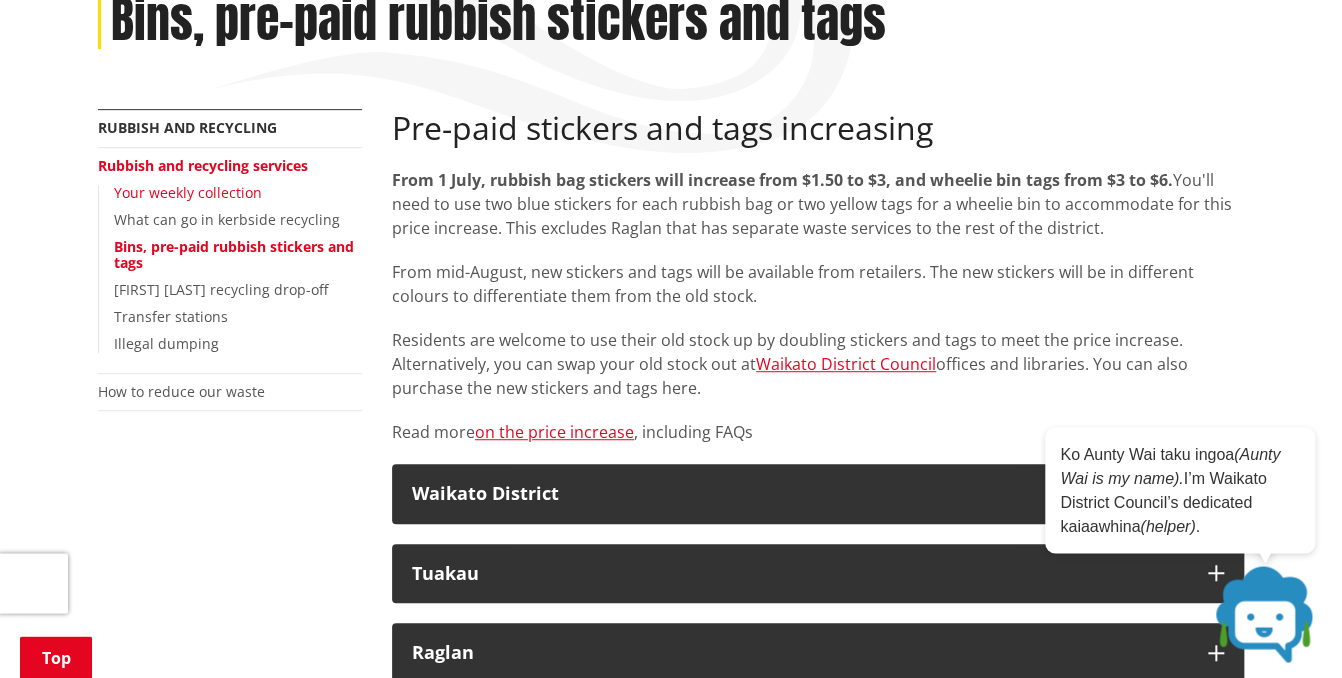 click on "Your weekly collection" at bounding box center [188, 192] 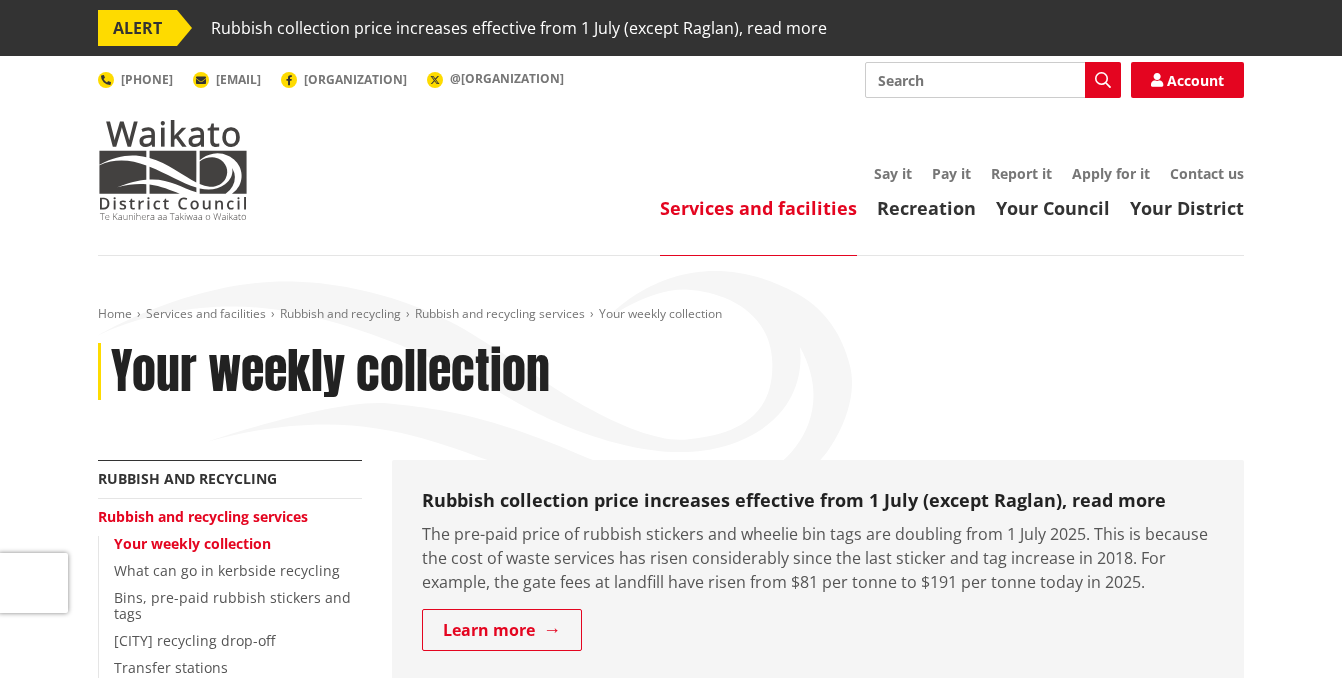 scroll, scrollTop: 141, scrollLeft: 0, axis: vertical 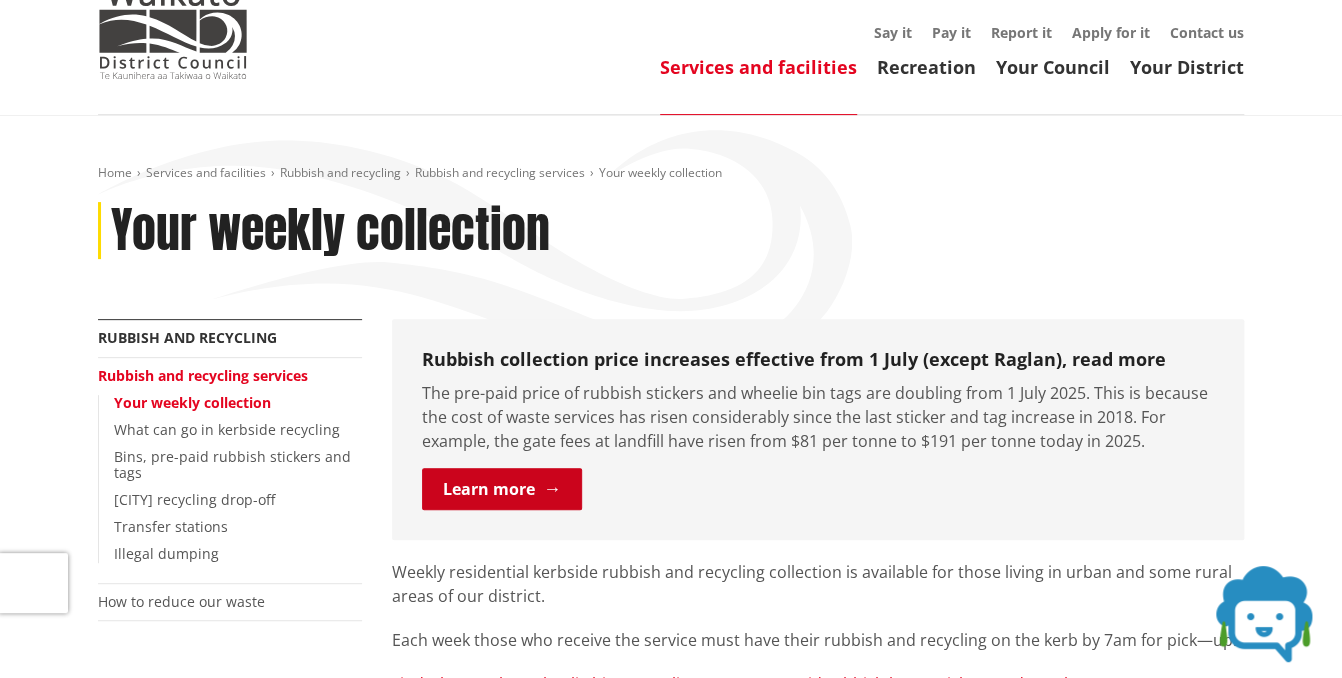 click on "Learn more" at bounding box center (502, 489) 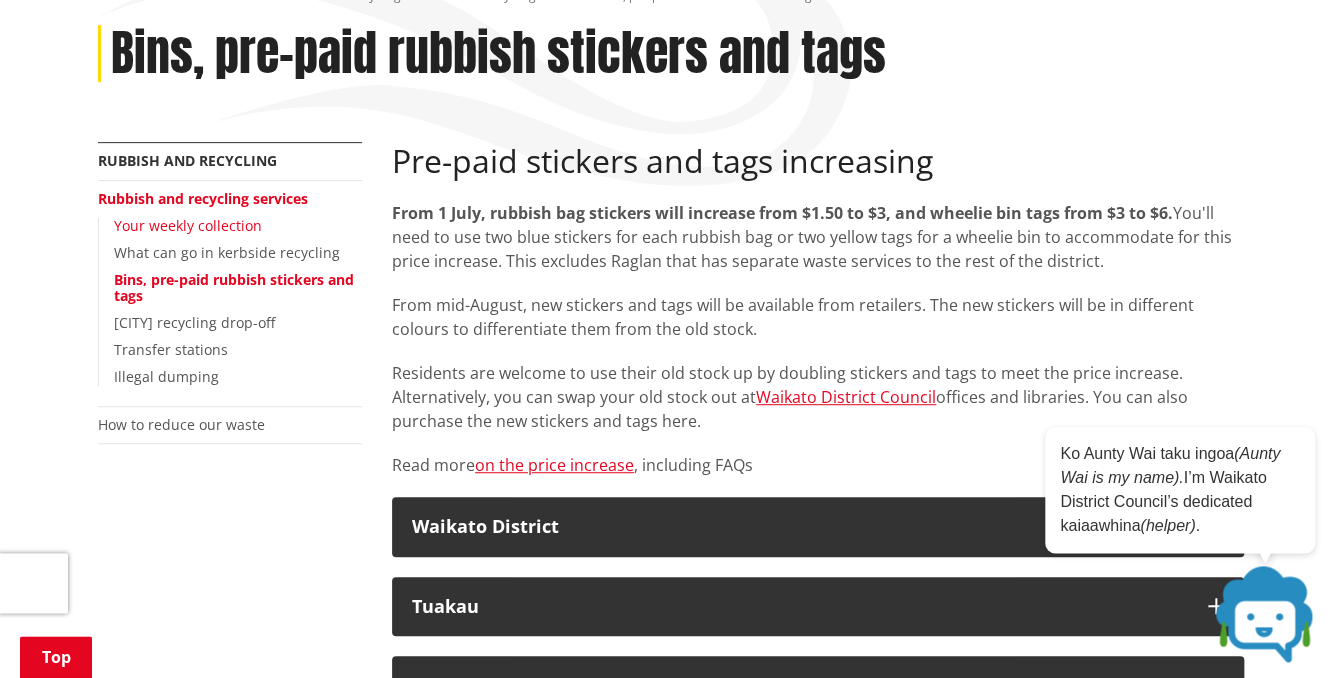 scroll, scrollTop: 316, scrollLeft: 0, axis: vertical 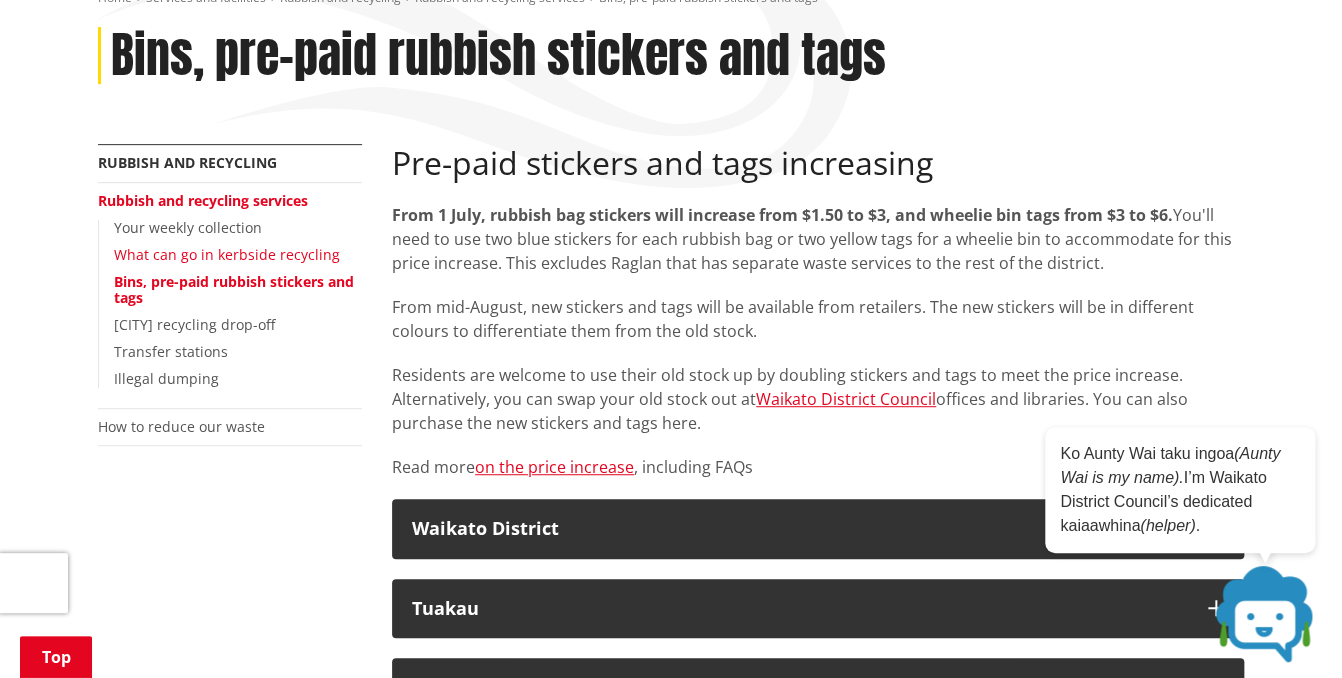 click on "What can go in kerbside recycling" at bounding box center [227, 254] 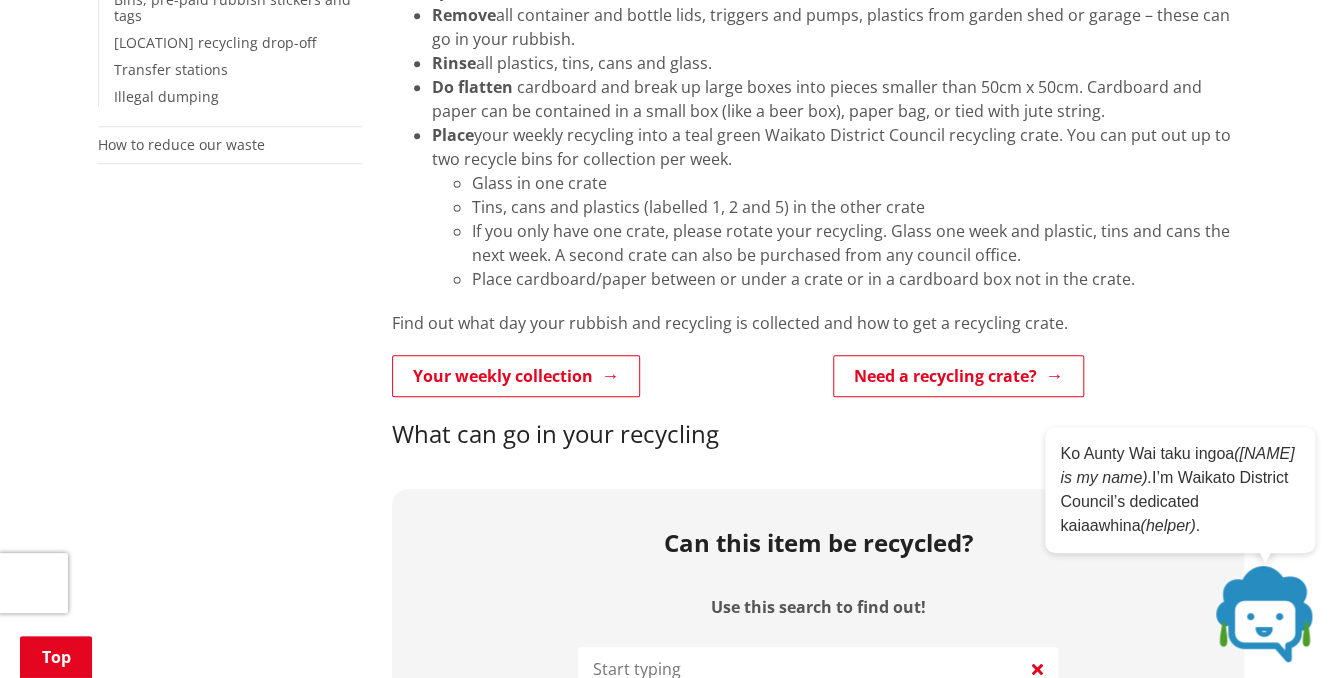 scroll, scrollTop: 387, scrollLeft: 0, axis: vertical 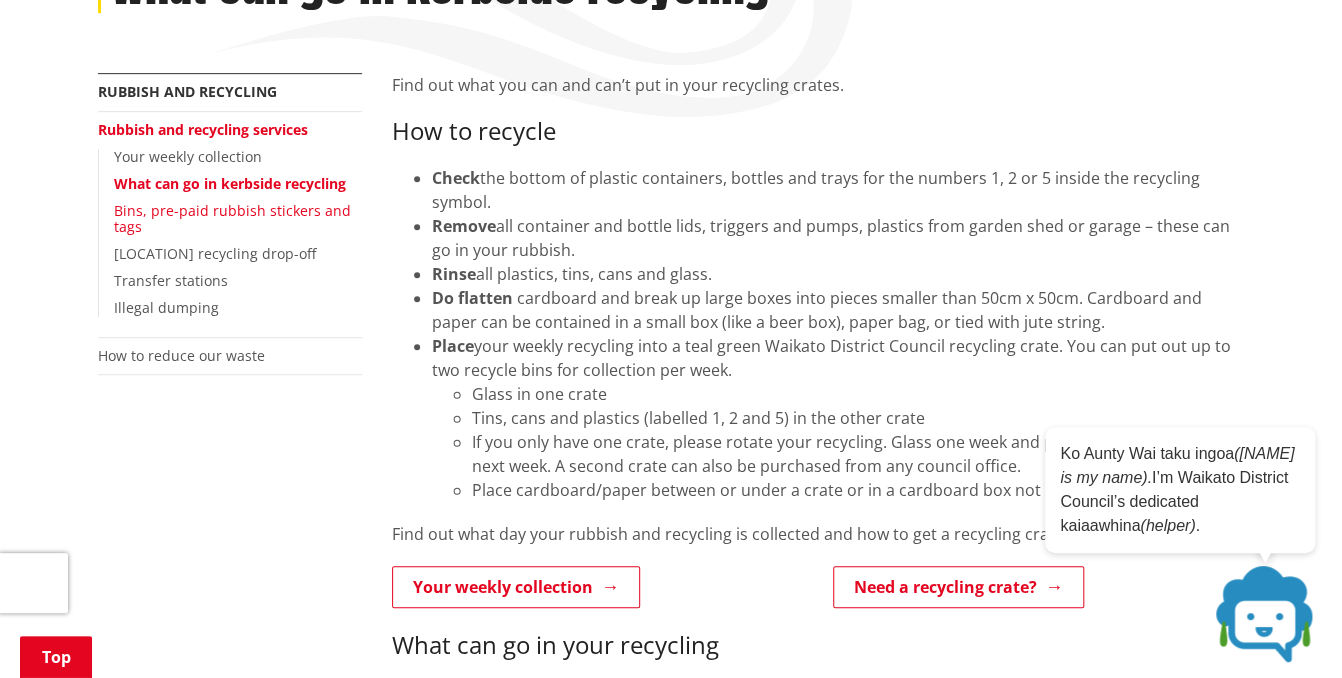 click on "Bins, pre-paid rubbish stickers and tags" at bounding box center (232, 219) 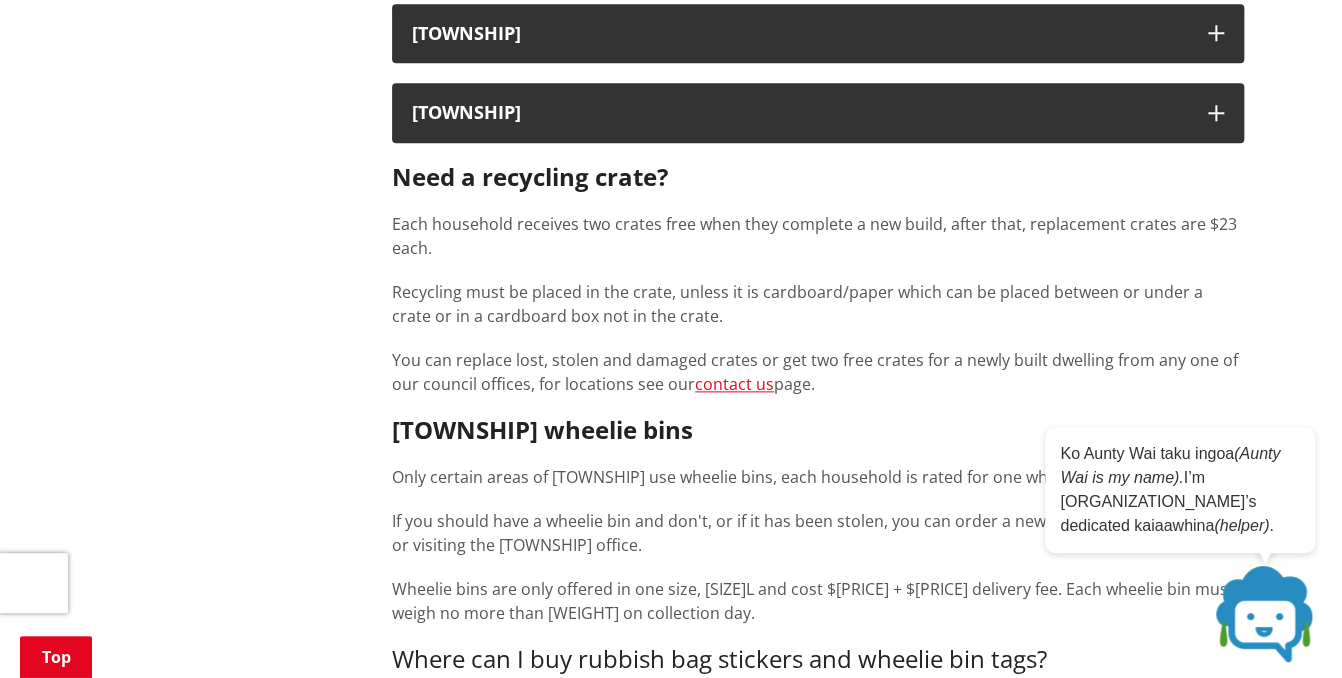 scroll, scrollTop: 880, scrollLeft: 0, axis: vertical 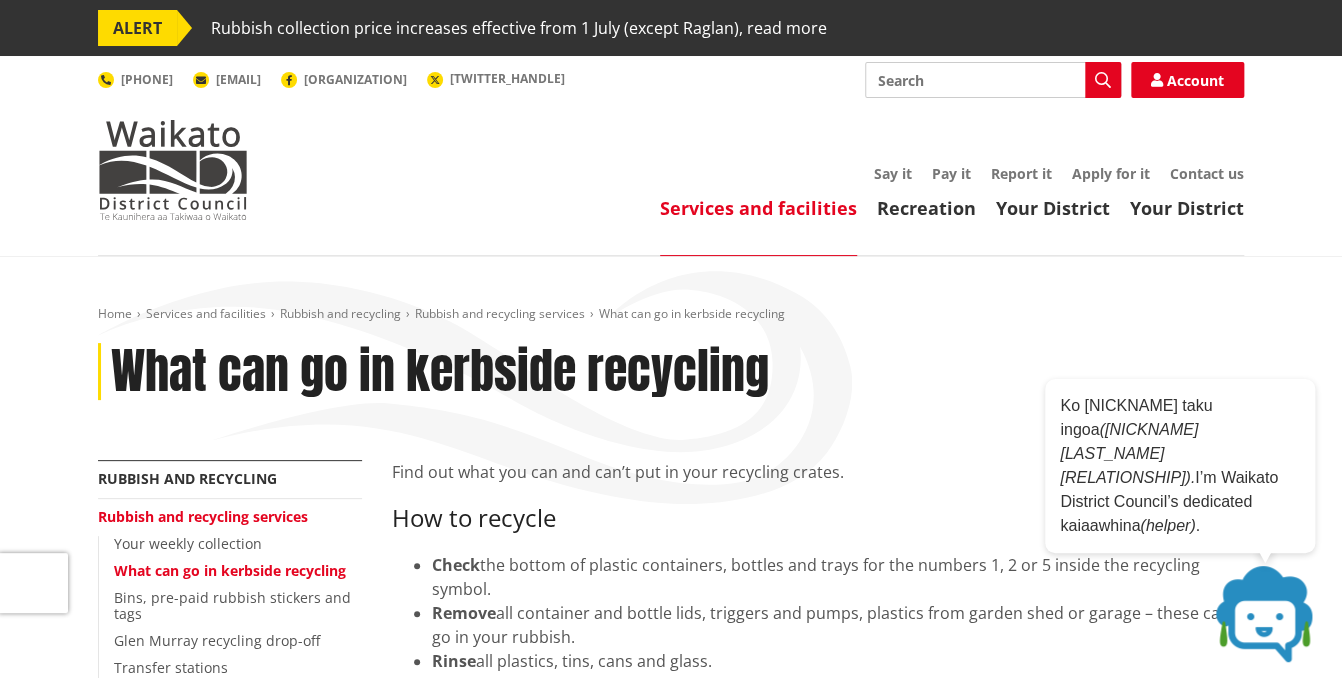 click on "Services and facilities" at bounding box center (758, 208) 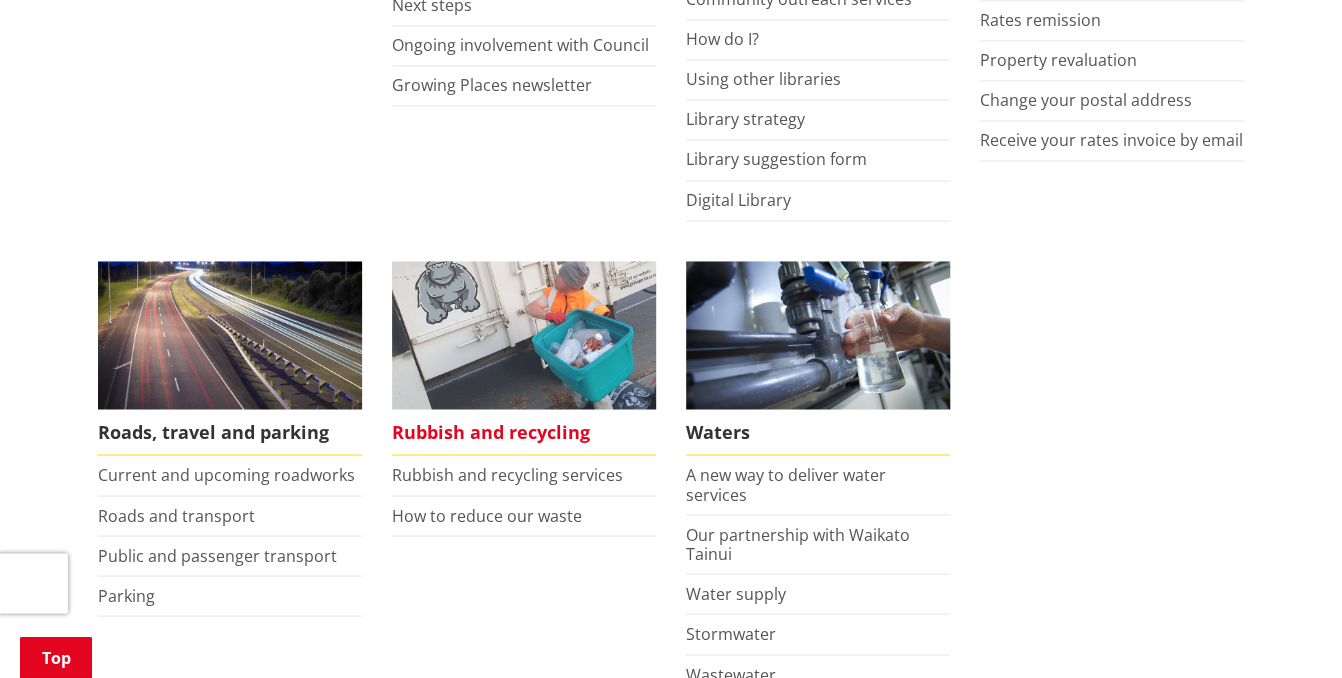 scroll, scrollTop: 1302, scrollLeft: 0, axis: vertical 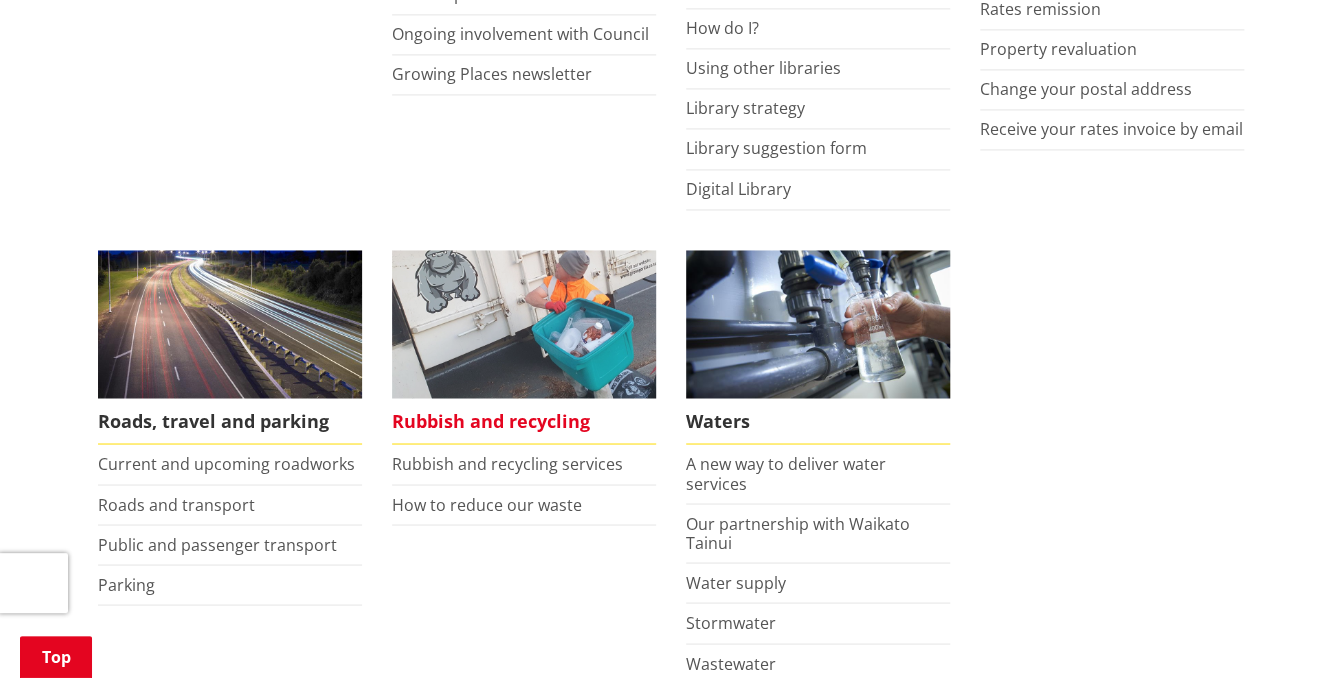 click on "Rubbish and recycling" at bounding box center (524, 421) 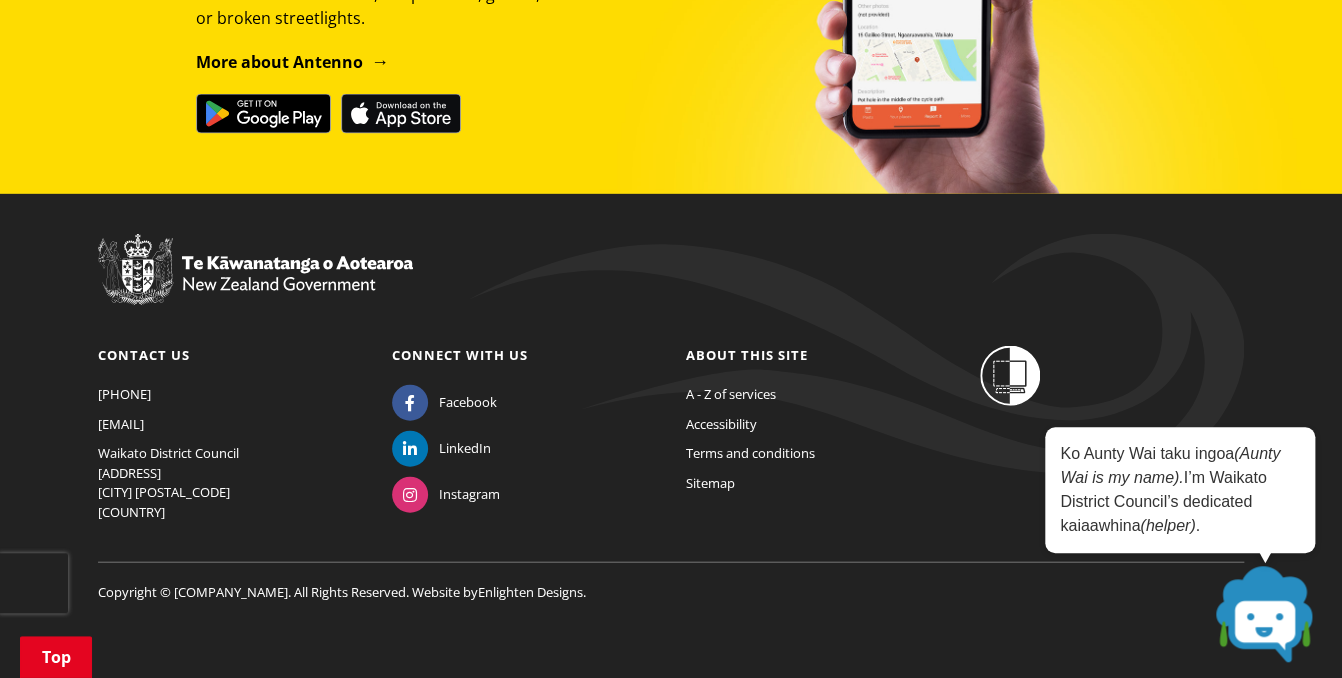 scroll, scrollTop: 1757, scrollLeft: 0, axis: vertical 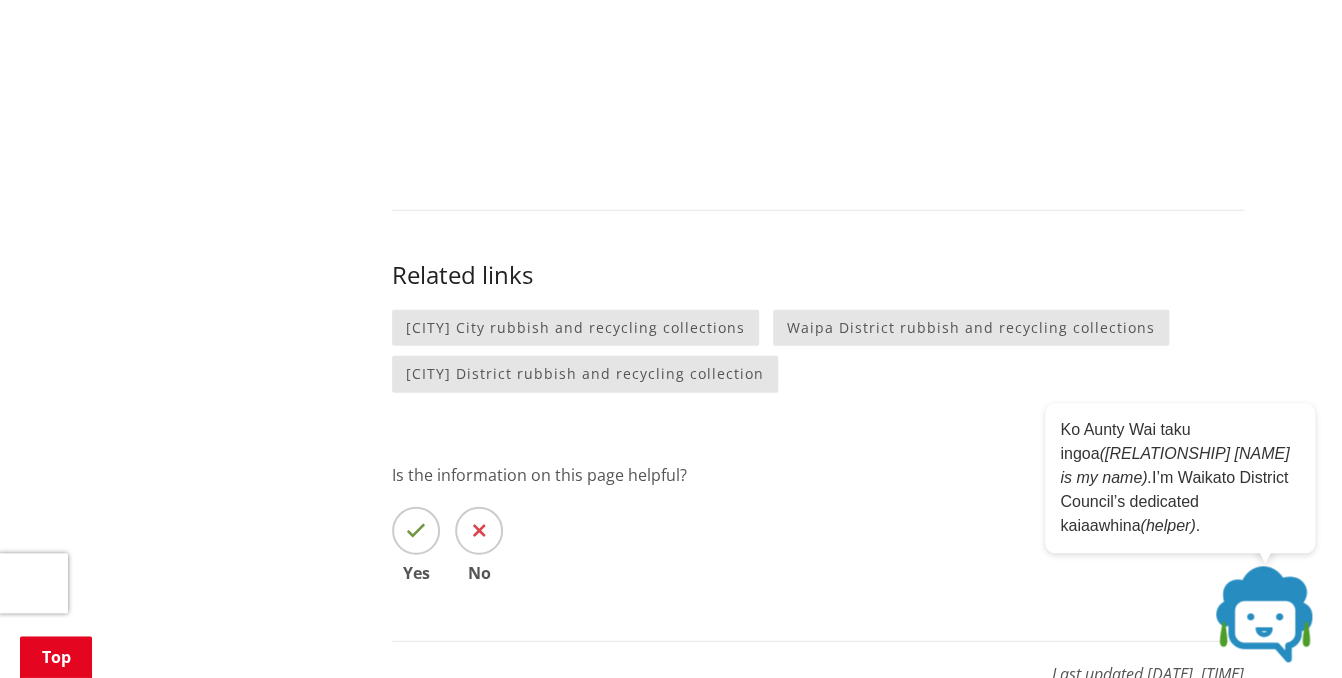 drag, startPoint x: 359, startPoint y: 125, endPoint x: 283, endPoint y: 106, distance: 78.339005 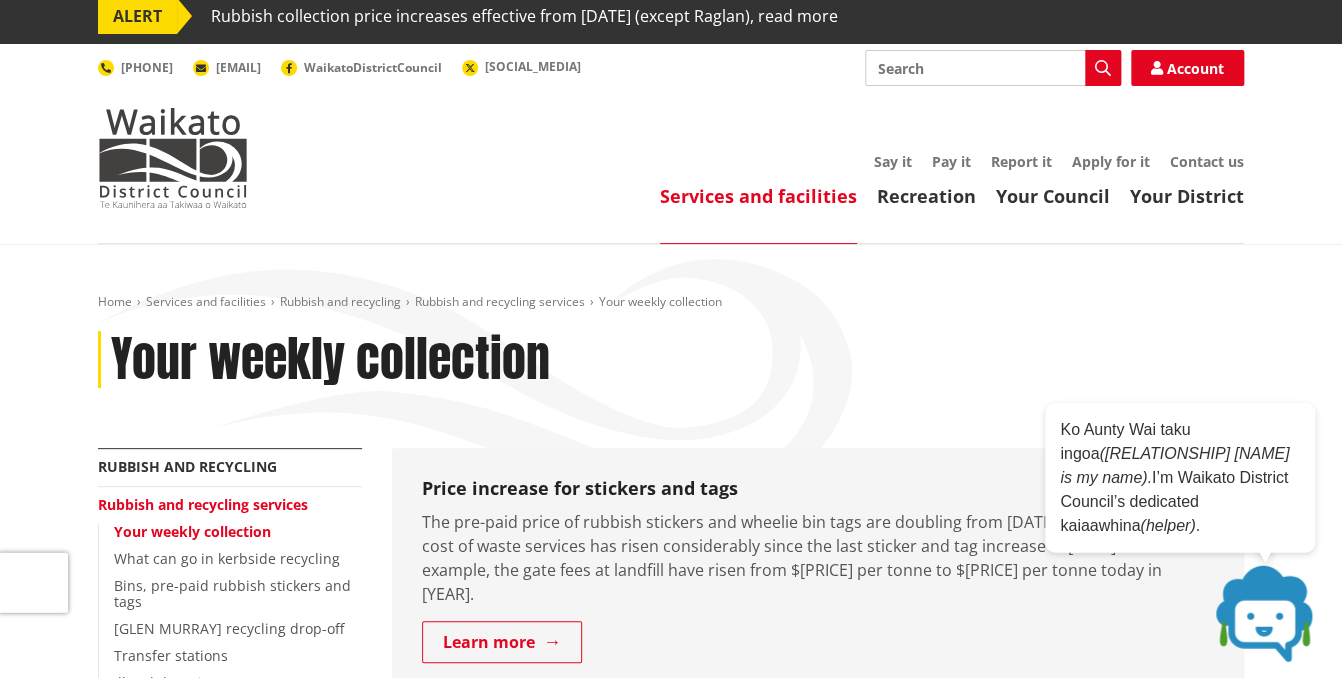 scroll, scrollTop: 0, scrollLeft: 0, axis: both 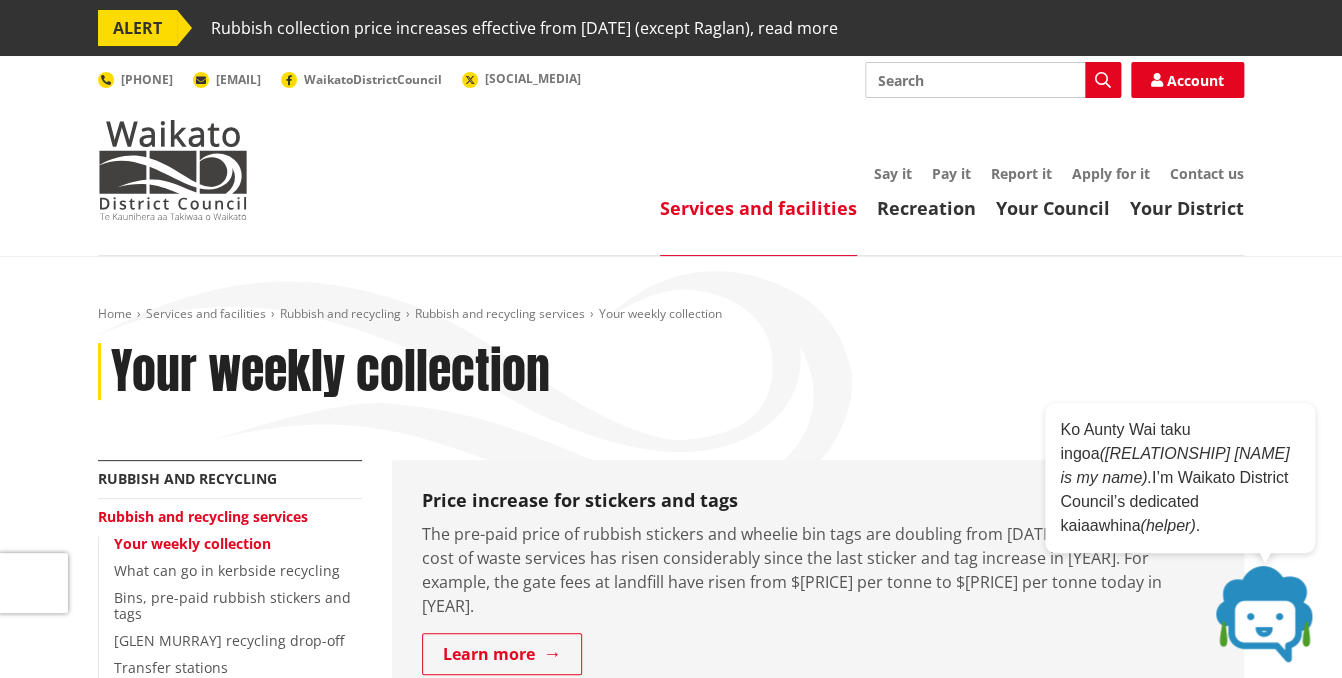 click on "Search" at bounding box center (993, 80) 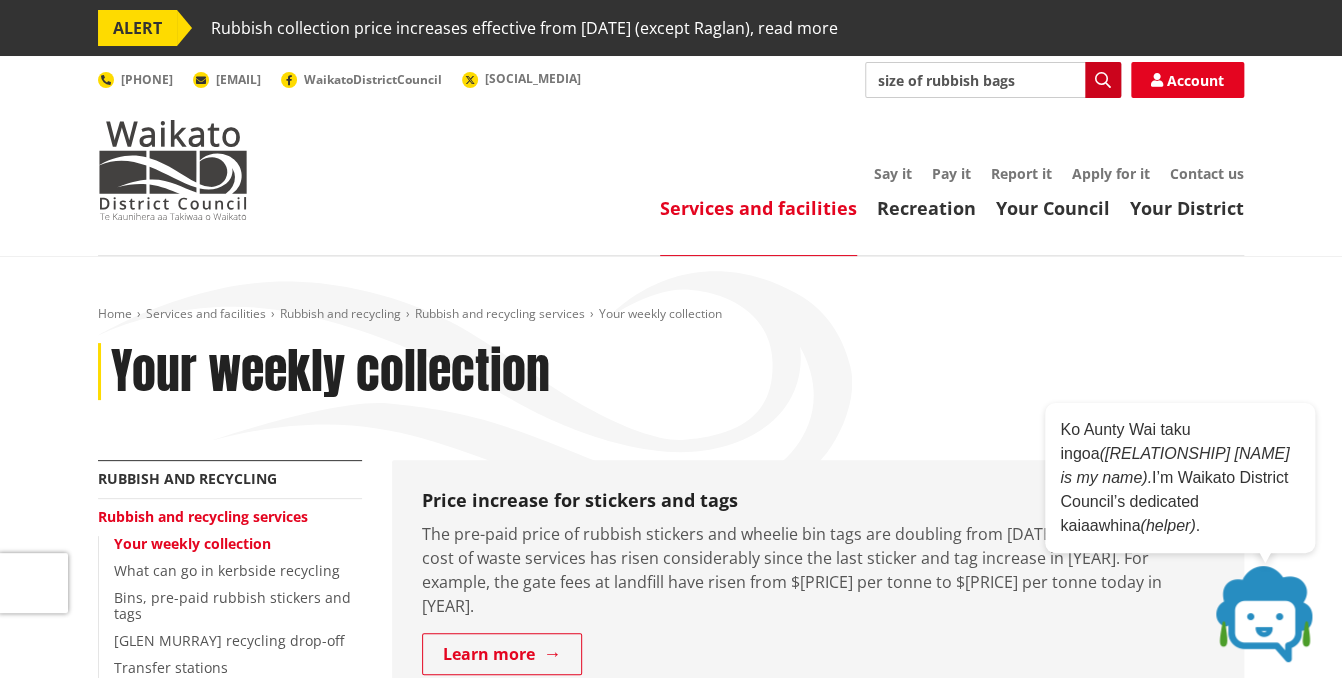 type on "size of rubbish bags" 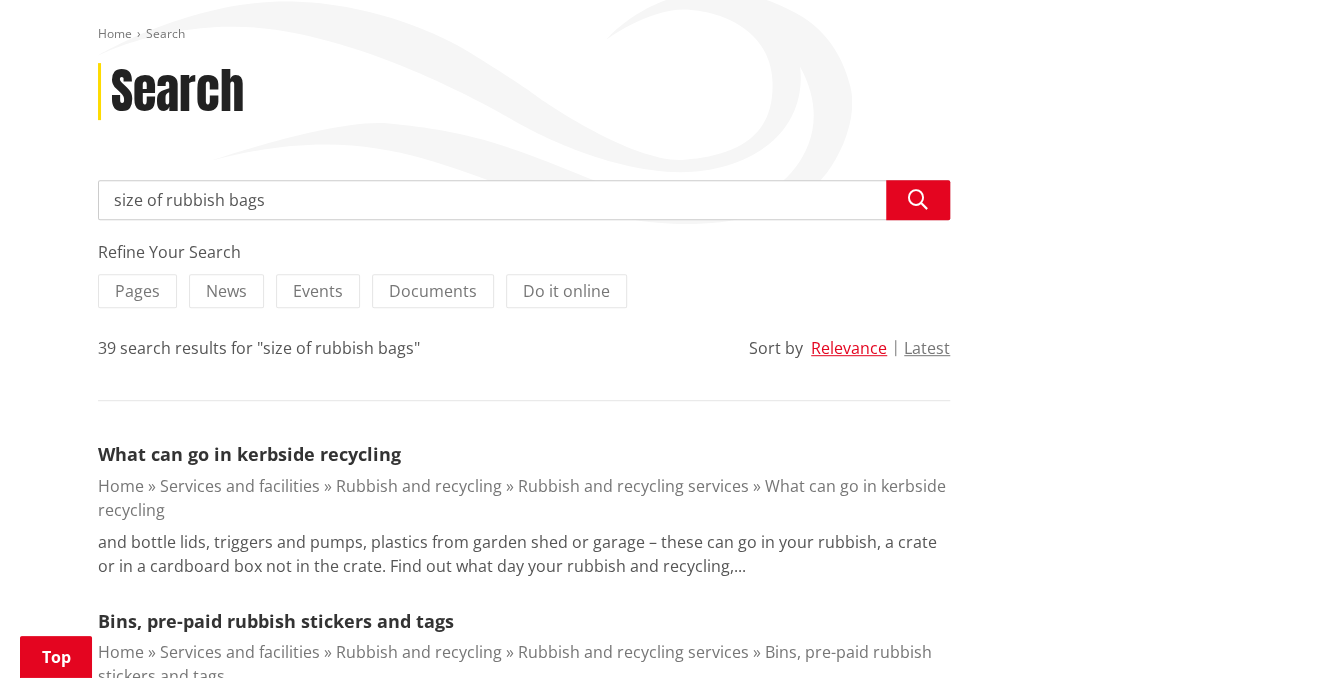 scroll, scrollTop: 281, scrollLeft: 0, axis: vertical 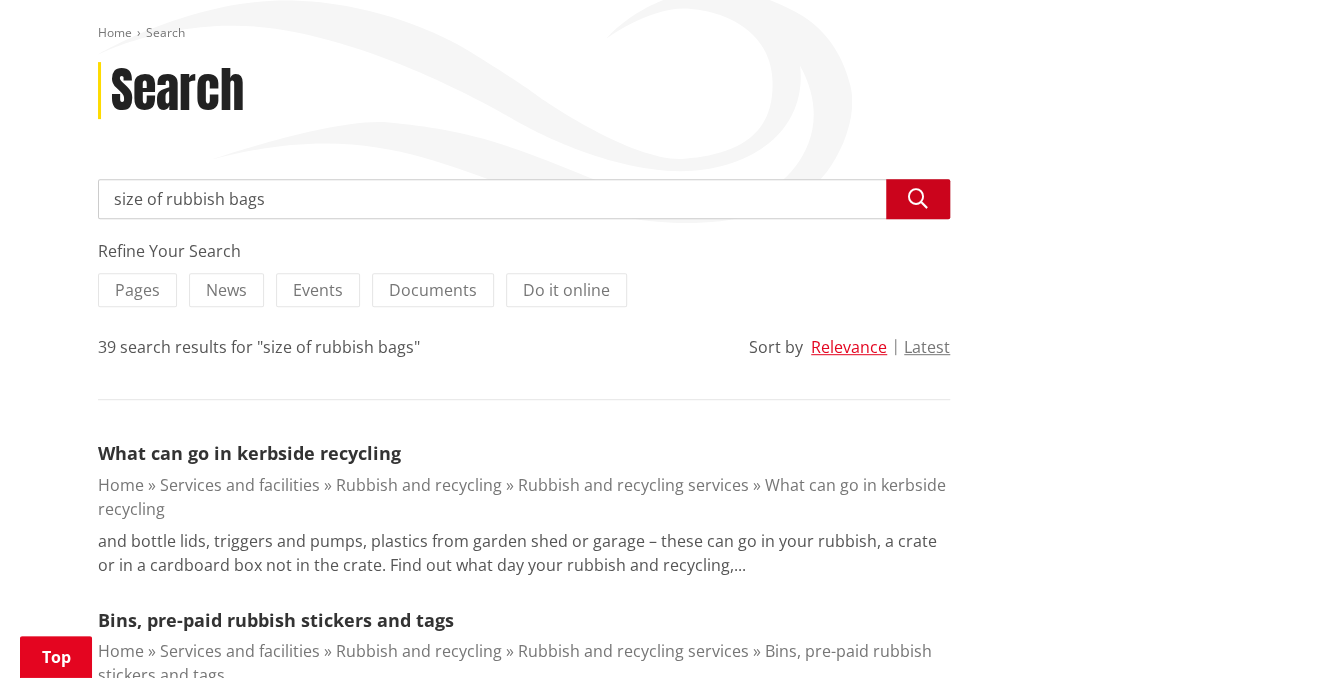 click at bounding box center [918, 199] 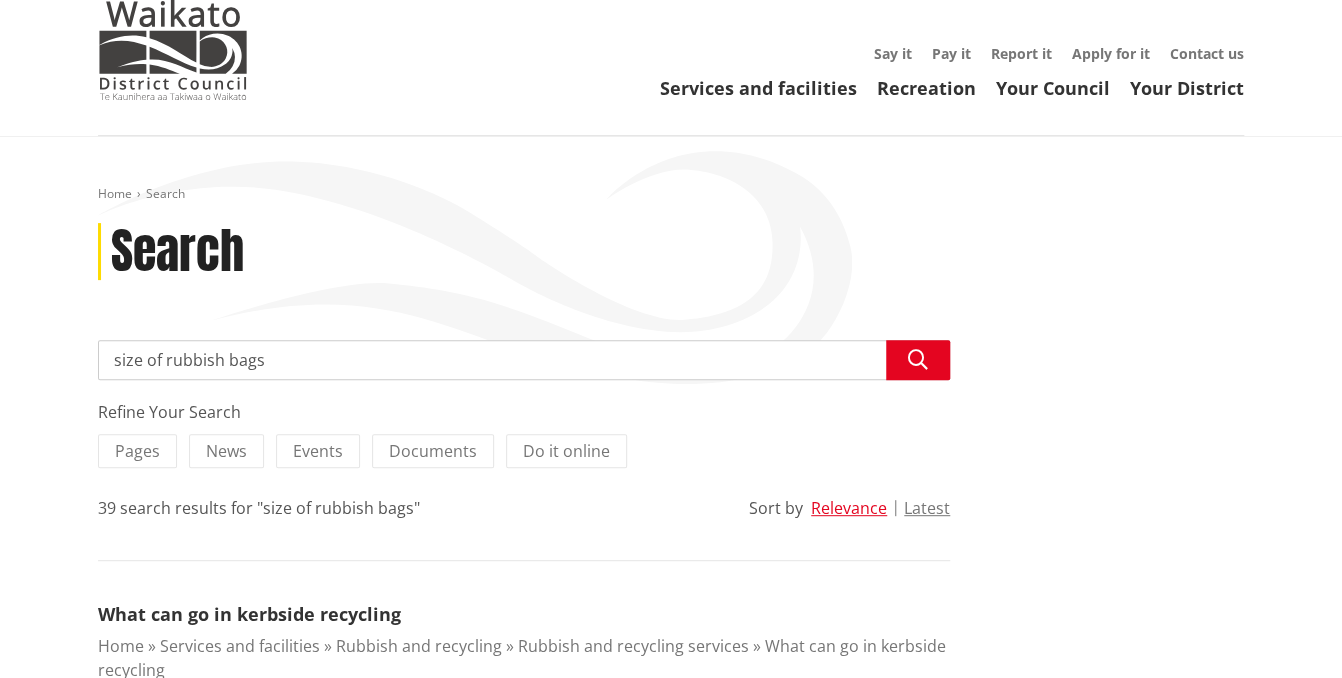 scroll, scrollTop: 105, scrollLeft: 0, axis: vertical 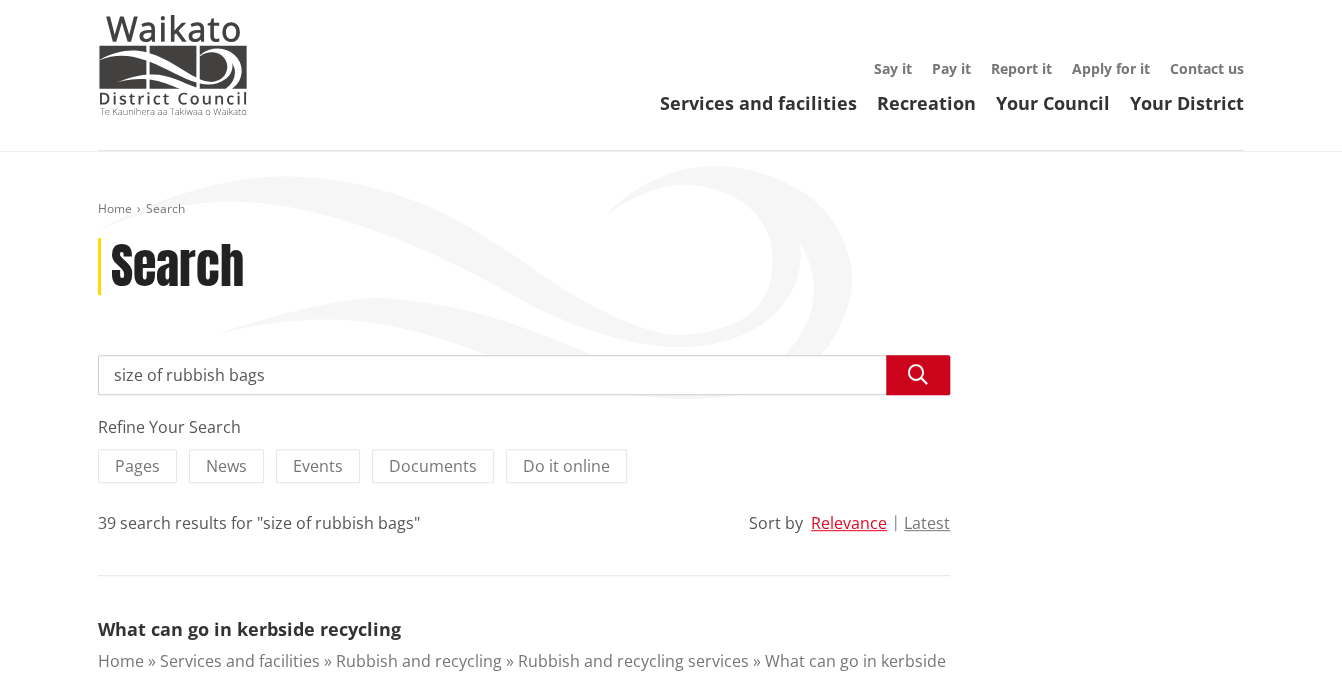 click at bounding box center [918, 375] 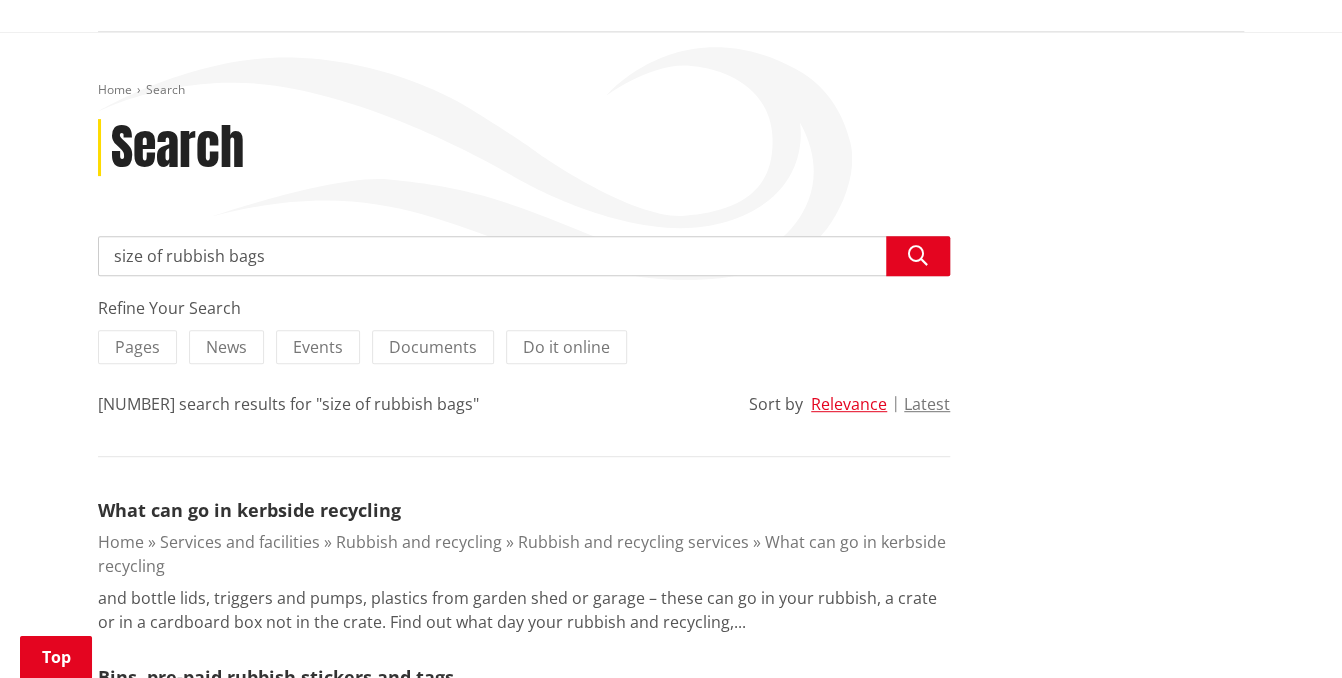 scroll, scrollTop: 211, scrollLeft: 0, axis: vertical 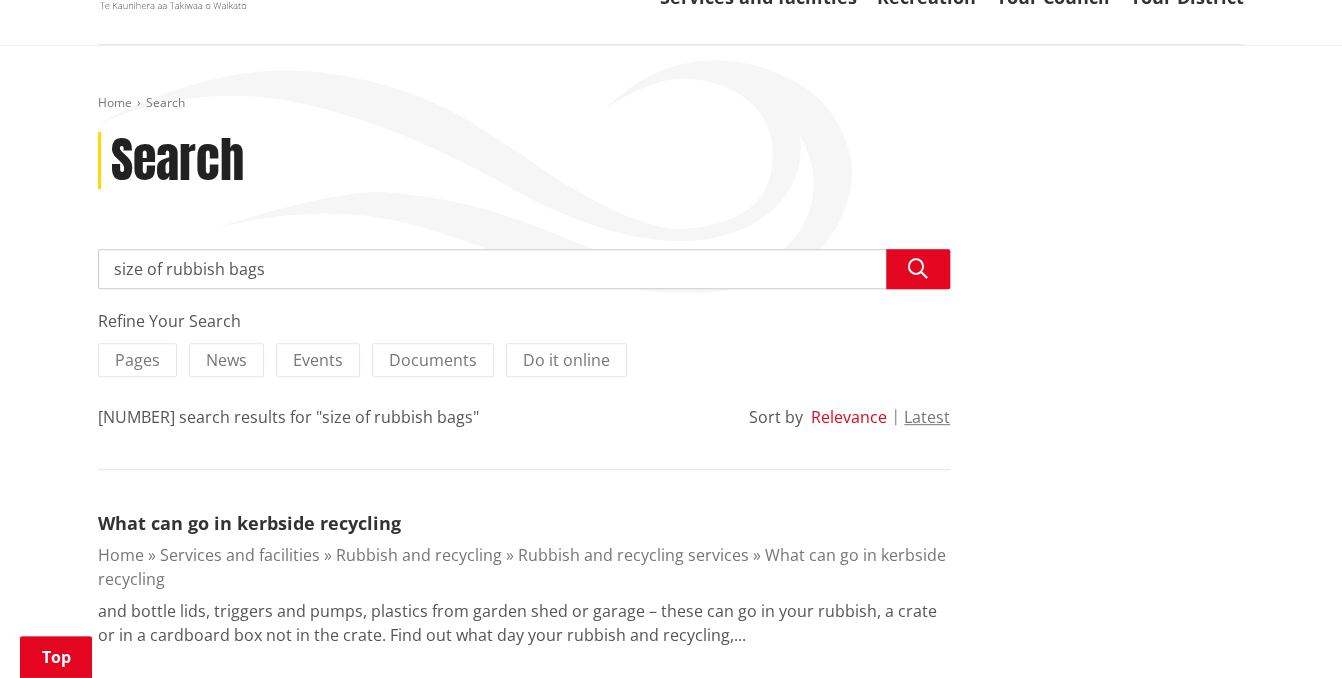 click on "Relevance" at bounding box center [849, 417] 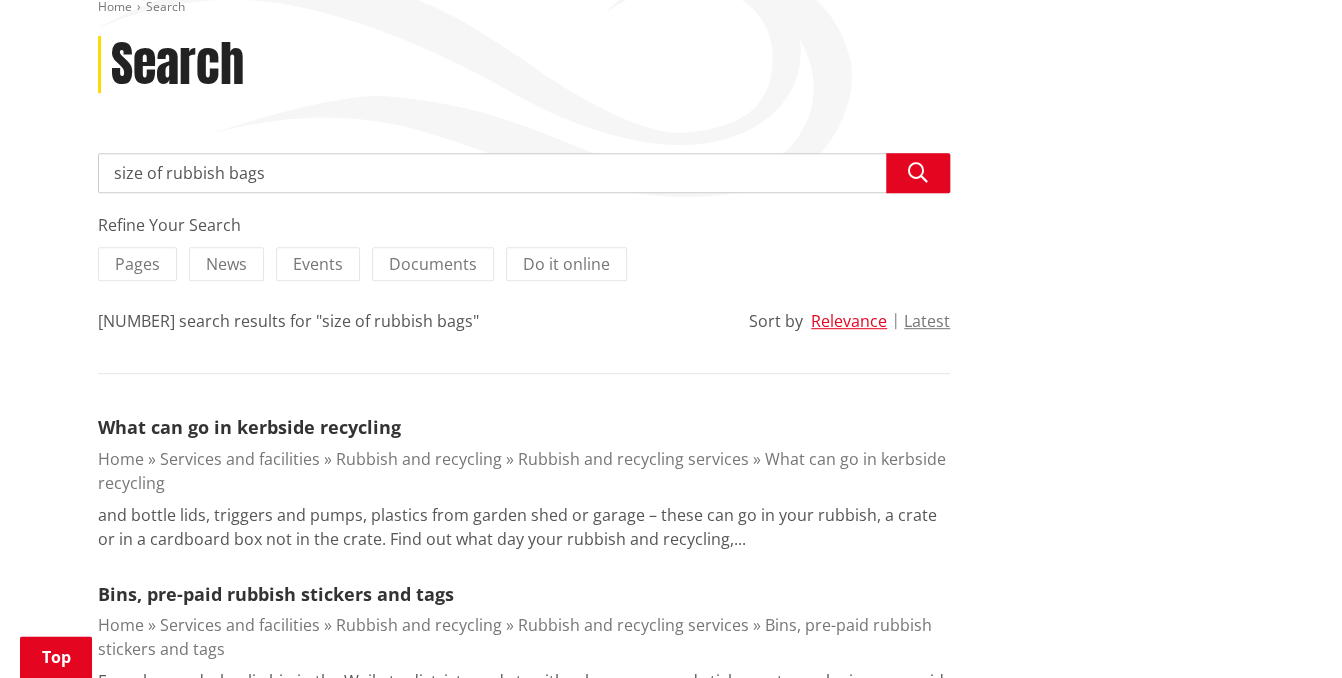 scroll, scrollTop: 316, scrollLeft: 0, axis: vertical 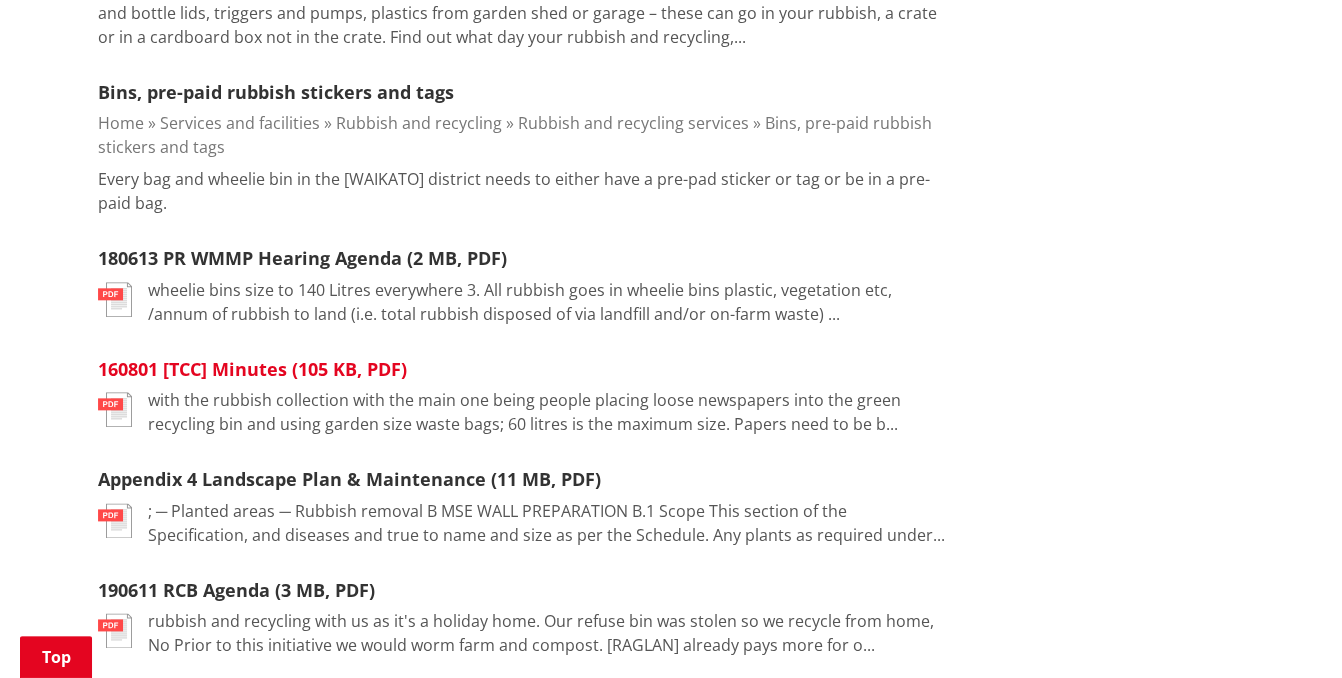 click on "[NUMBER][NUMBER][NUMBER] TCC Minutes (105 KB, PDF)" at bounding box center [252, 369] 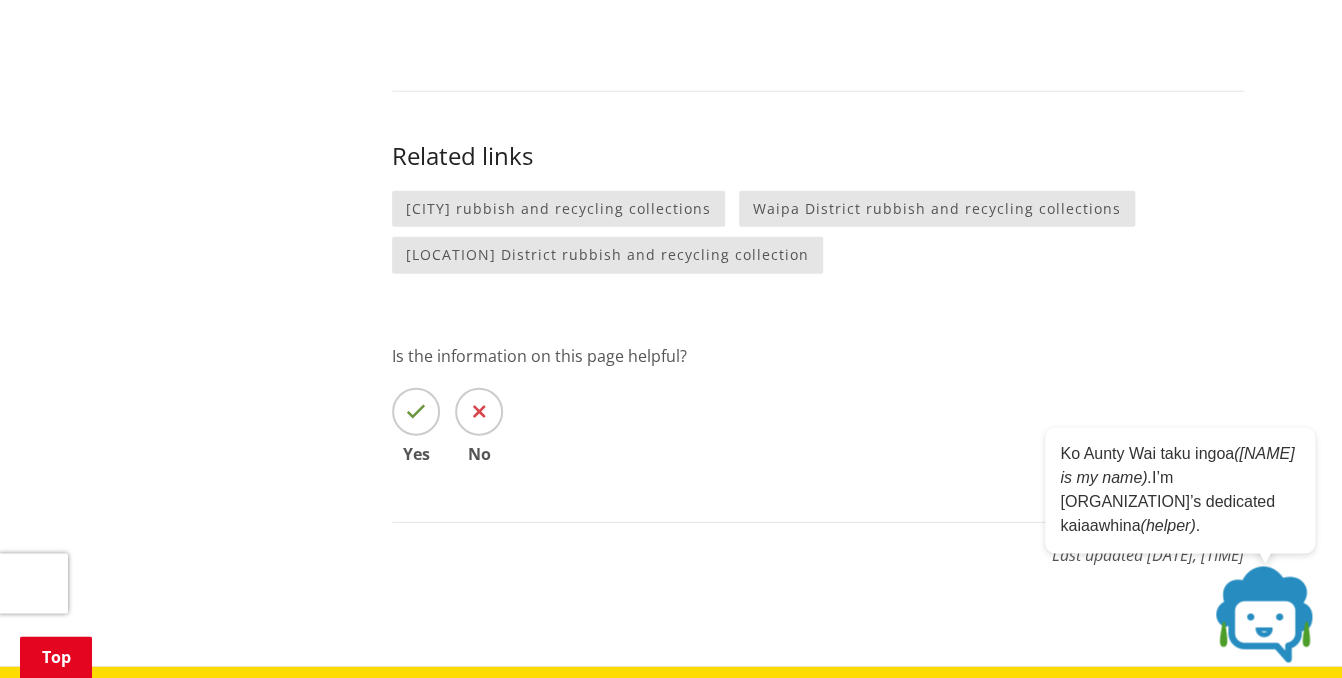scroll, scrollTop: 2323, scrollLeft: 0, axis: vertical 